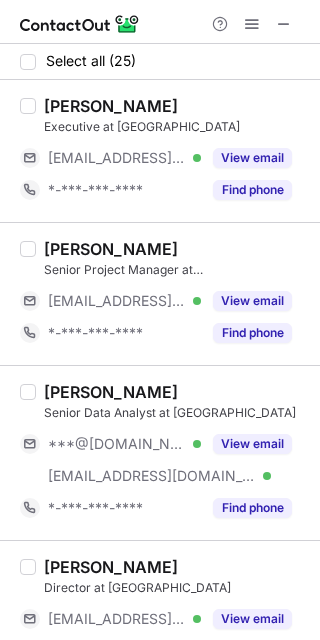 scroll, scrollTop: 0, scrollLeft: 0, axis: both 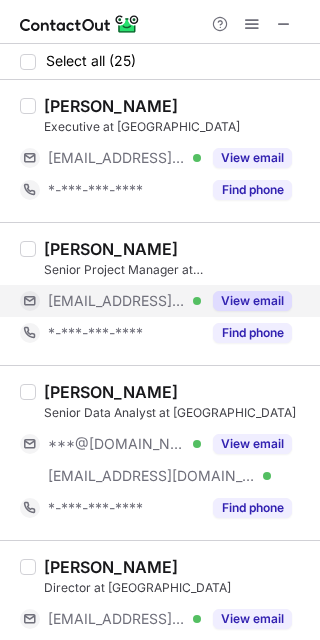 click on "View email" at bounding box center [252, 301] 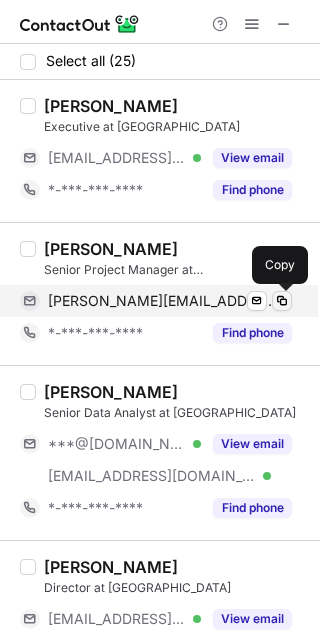 click at bounding box center (282, 301) 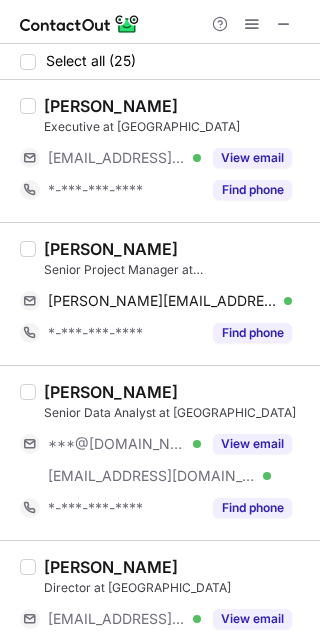 click on "[PERSON_NAME]" at bounding box center (111, 249) 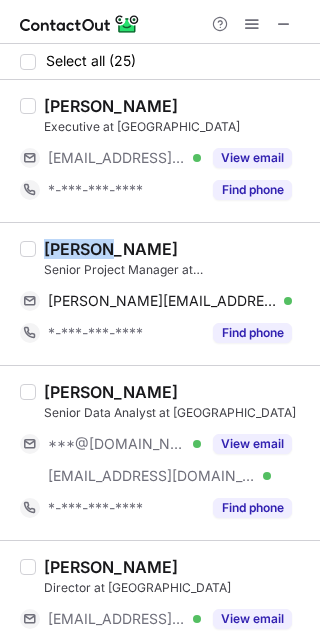 click on "[PERSON_NAME]" at bounding box center (111, 249) 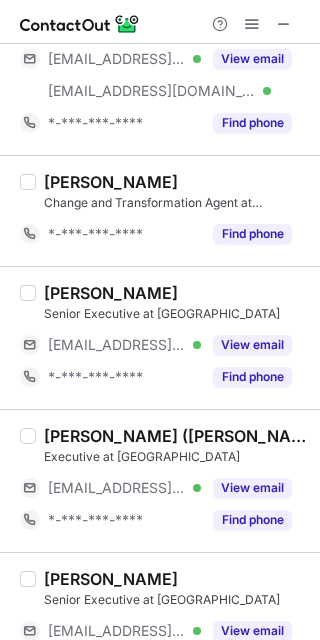 scroll, scrollTop: 880, scrollLeft: 0, axis: vertical 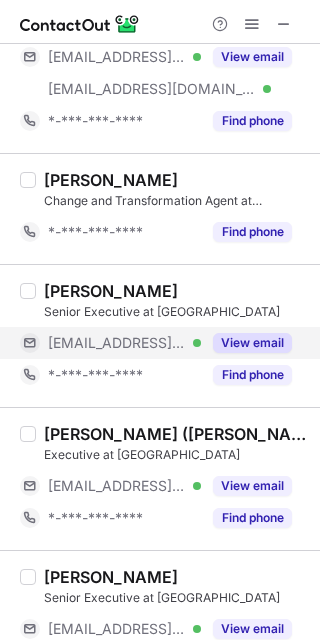 click on "View email" at bounding box center (252, 343) 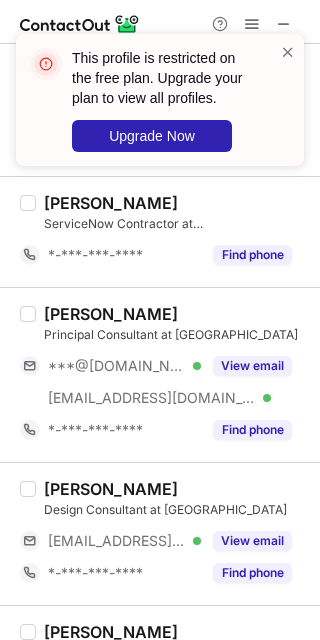 scroll, scrollTop: 2766, scrollLeft: 0, axis: vertical 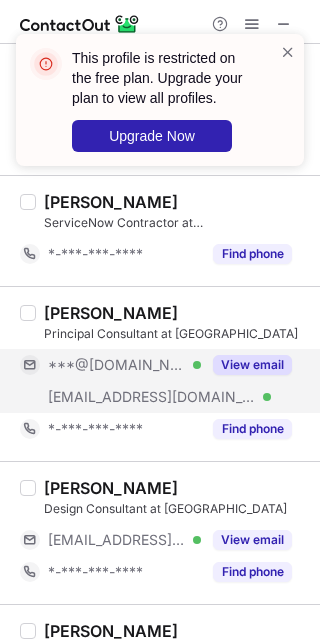 click on "View email" at bounding box center (252, 365) 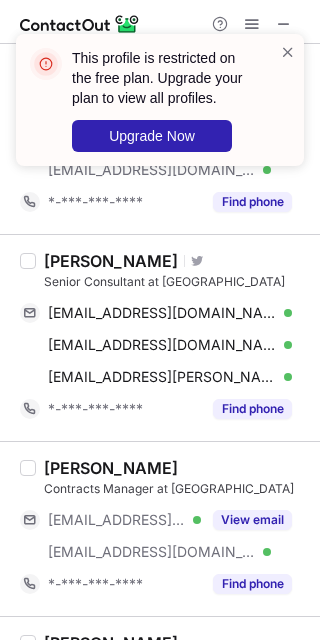 scroll, scrollTop: 3451, scrollLeft: 0, axis: vertical 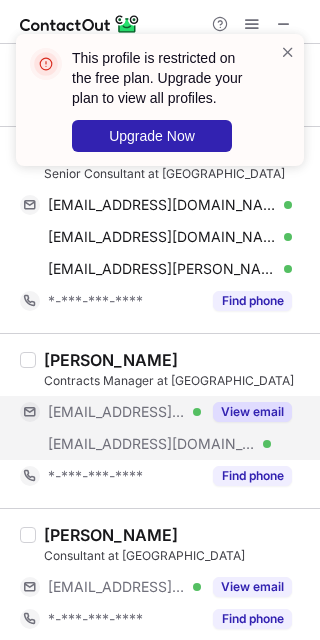 click on "View email" at bounding box center [252, 412] 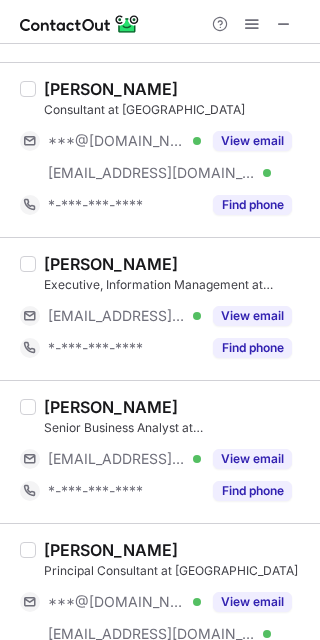 scroll, scrollTop: 0, scrollLeft: 0, axis: both 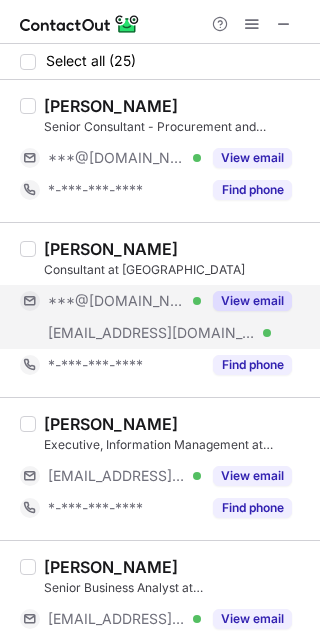 click on "View email" at bounding box center [252, 301] 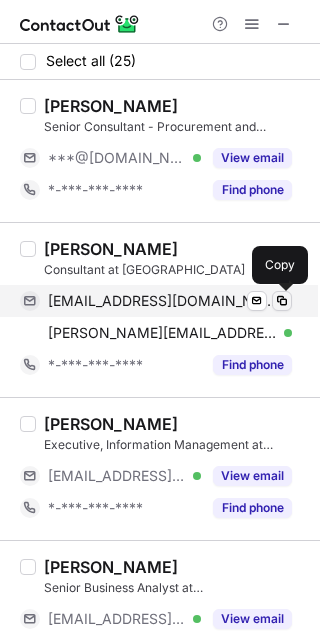 click at bounding box center (282, 301) 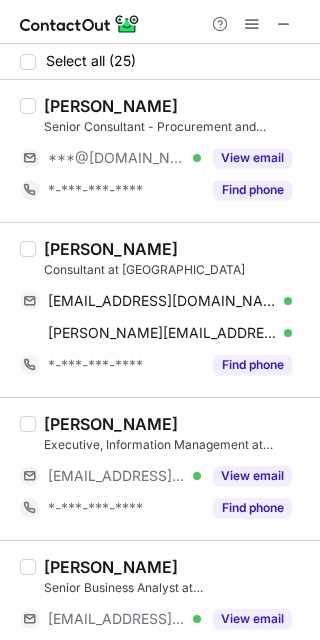 click on "[PERSON_NAME]" at bounding box center (111, 249) 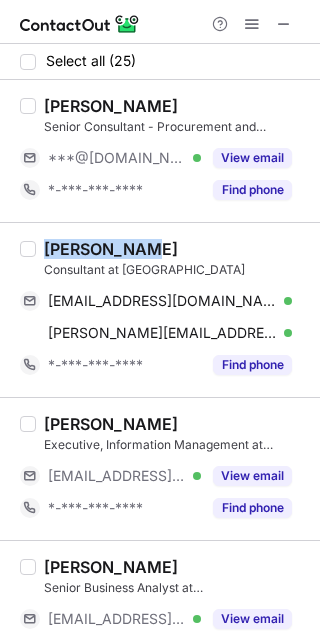 click on "[PERSON_NAME]" at bounding box center (111, 249) 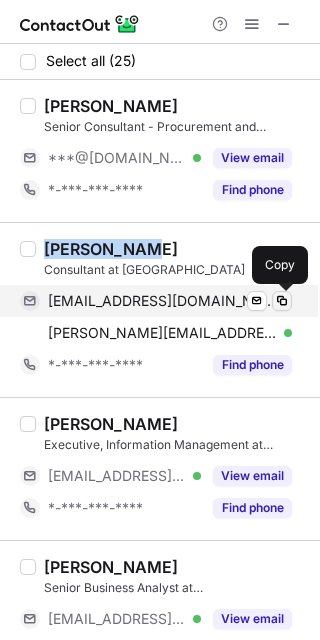 click at bounding box center [282, 301] 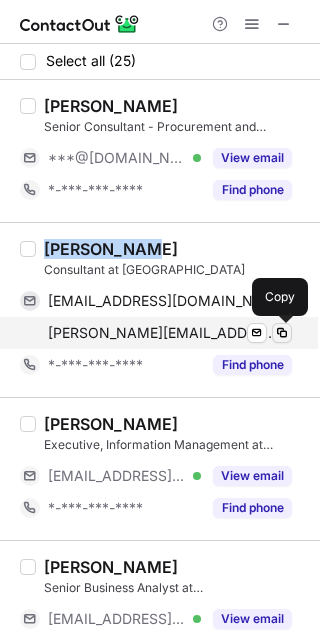 click at bounding box center [282, 333] 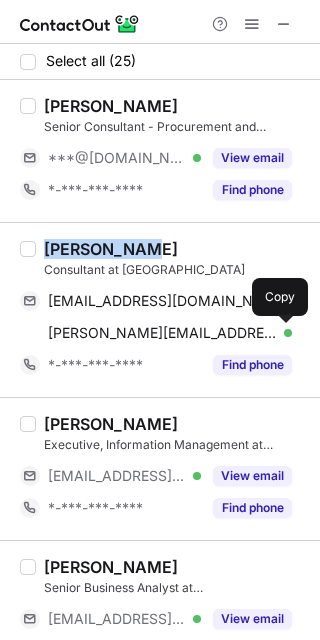 type 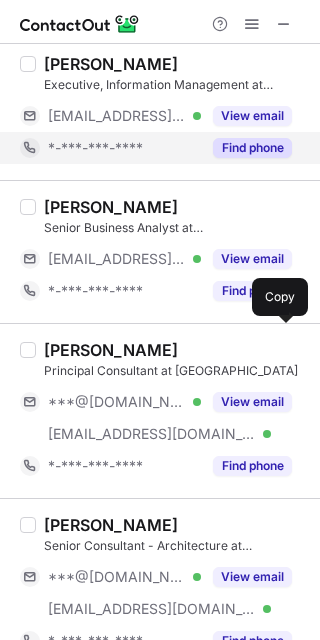 scroll, scrollTop: 361, scrollLeft: 0, axis: vertical 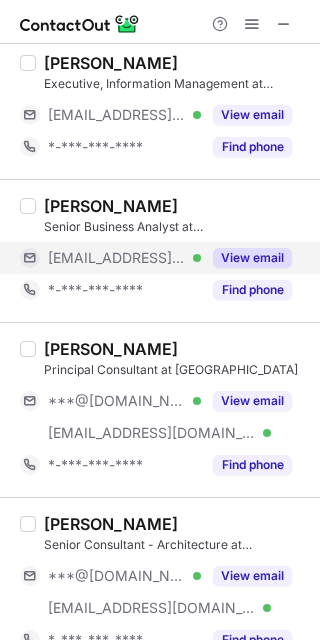 click on "View email" at bounding box center [252, 258] 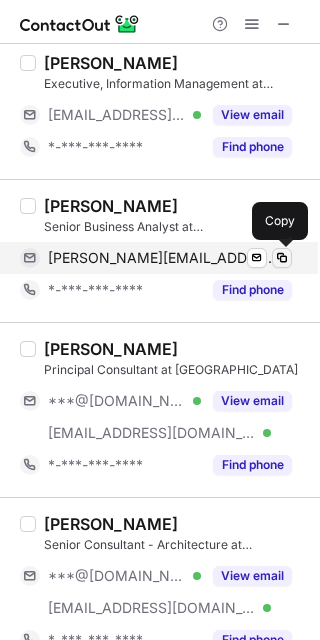click at bounding box center [282, 258] 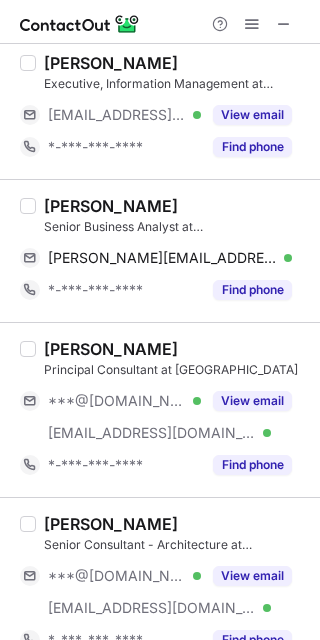 click on "[PERSON_NAME]" at bounding box center [111, 206] 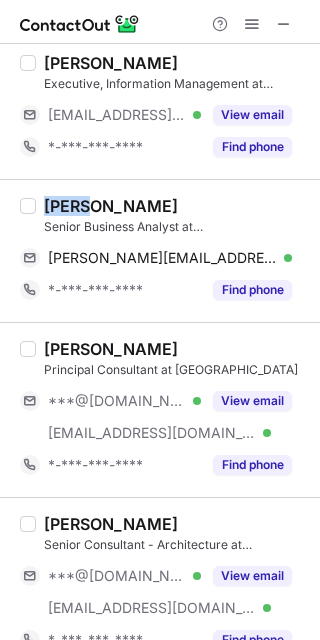 click on "[PERSON_NAME]" at bounding box center (111, 206) 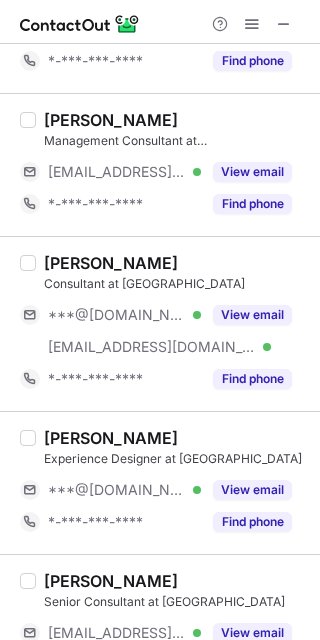 scroll, scrollTop: 2292, scrollLeft: 0, axis: vertical 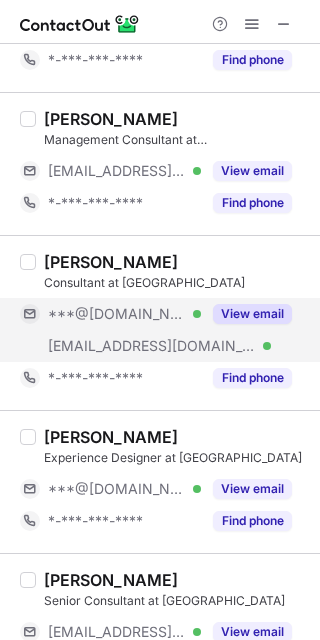 click on "View email" at bounding box center (252, 314) 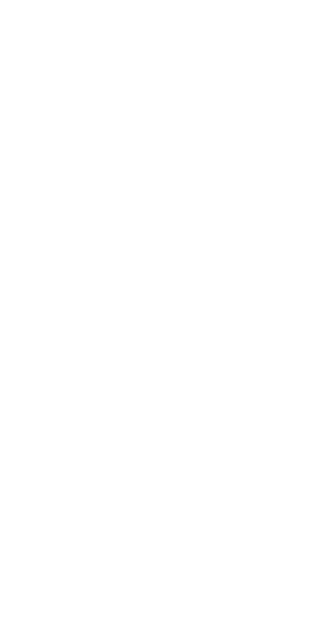 scroll, scrollTop: 0, scrollLeft: 0, axis: both 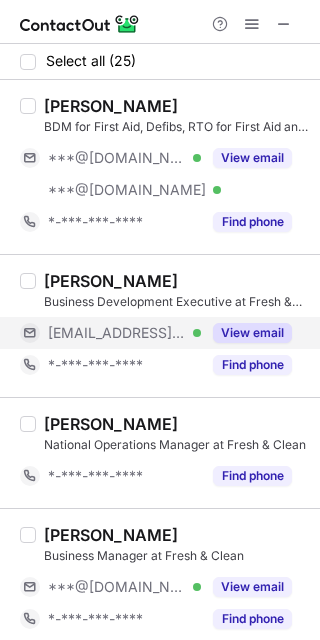 click on "View email" at bounding box center [252, 333] 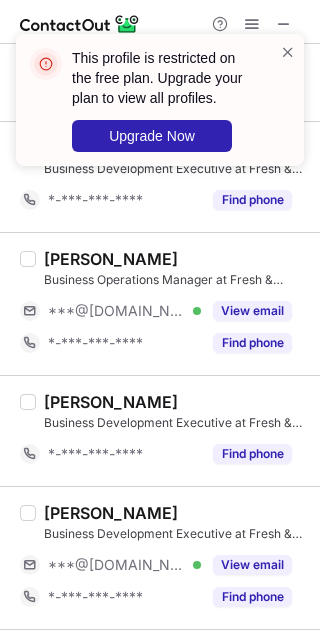 scroll, scrollTop: 706, scrollLeft: 0, axis: vertical 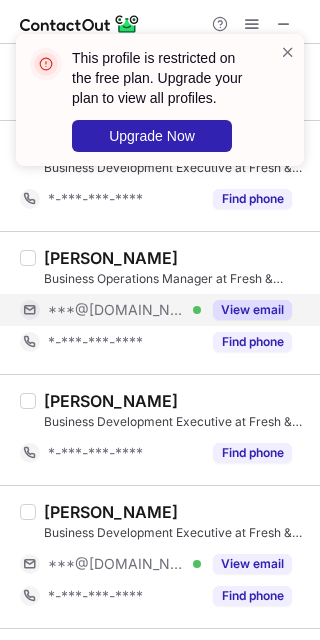 click on "View email" at bounding box center [252, 310] 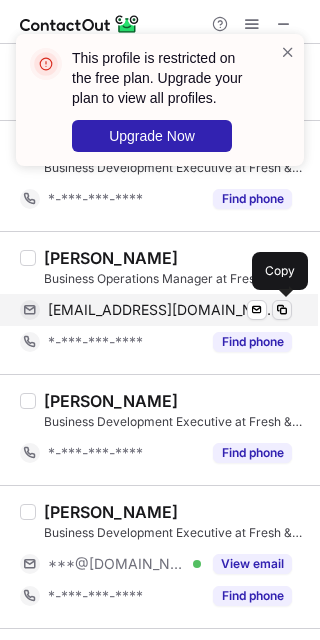 click at bounding box center (282, 310) 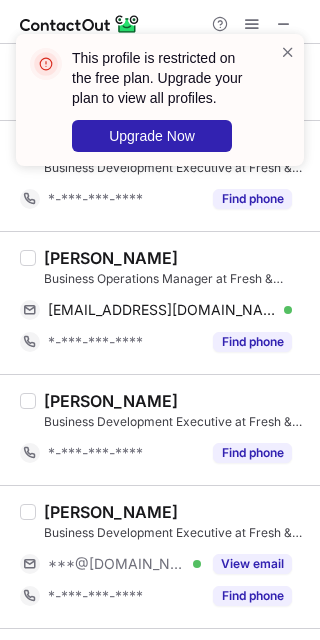 click on "Kaumil Shah" at bounding box center (111, 258) 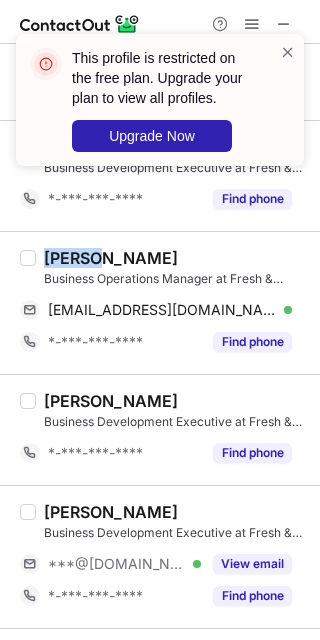 click on "Kaumil Shah" at bounding box center (111, 258) 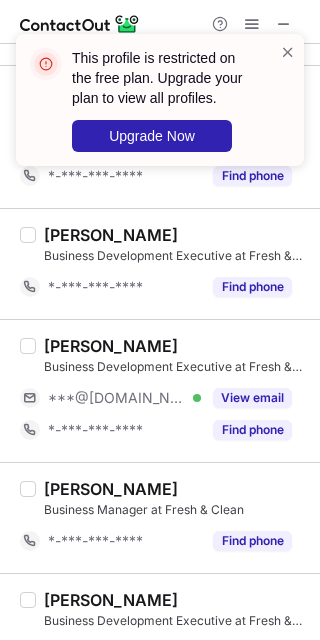 scroll, scrollTop: 873, scrollLeft: 0, axis: vertical 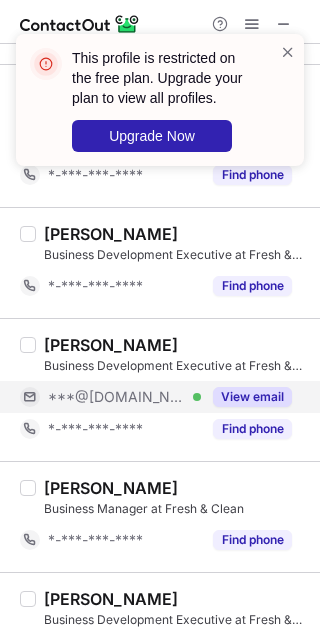 click on "View email" at bounding box center [252, 397] 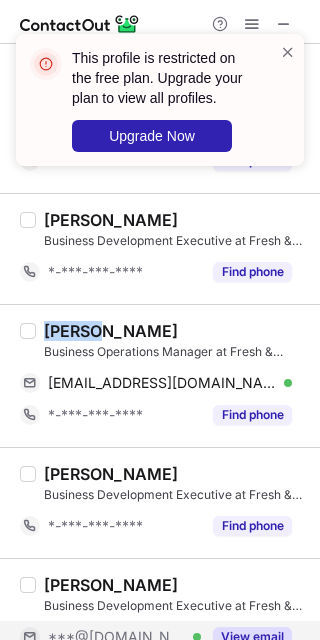 scroll, scrollTop: 632, scrollLeft: 0, axis: vertical 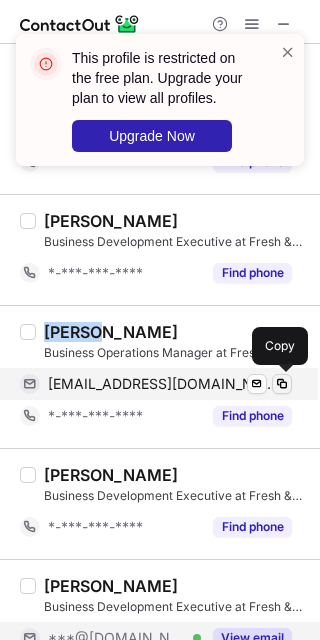 click at bounding box center [282, 384] 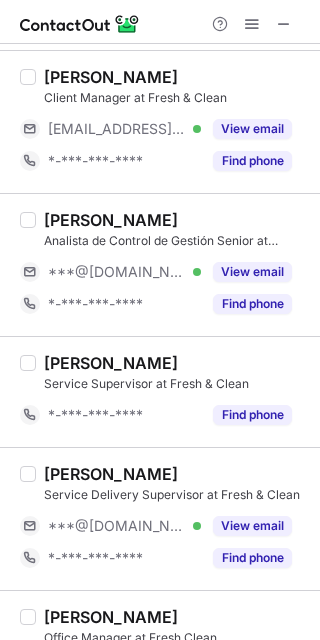 scroll, scrollTop: 1162, scrollLeft: 0, axis: vertical 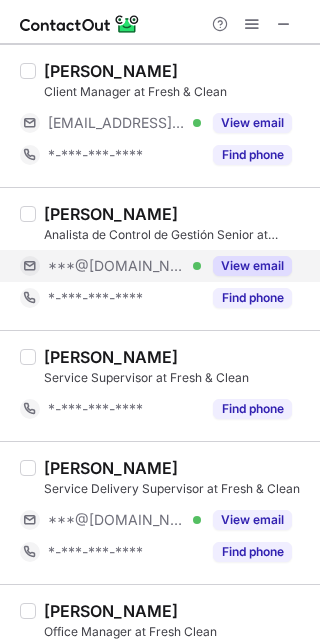 click on "View email" at bounding box center (252, 266) 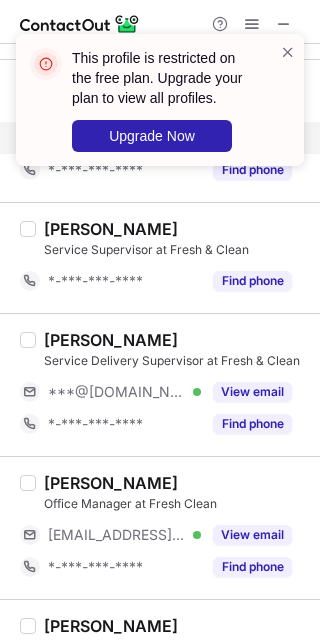 scroll, scrollTop: 1310, scrollLeft: 0, axis: vertical 